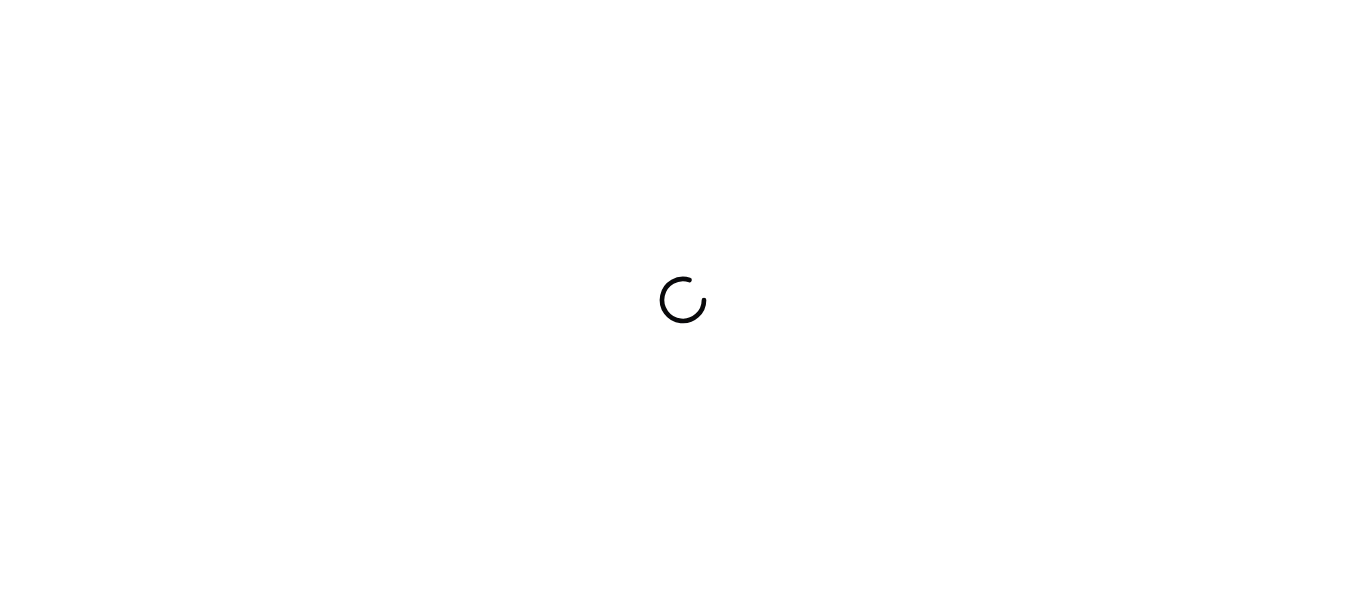 scroll, scrollTop: 0, scrollLeft: 0, axis: both 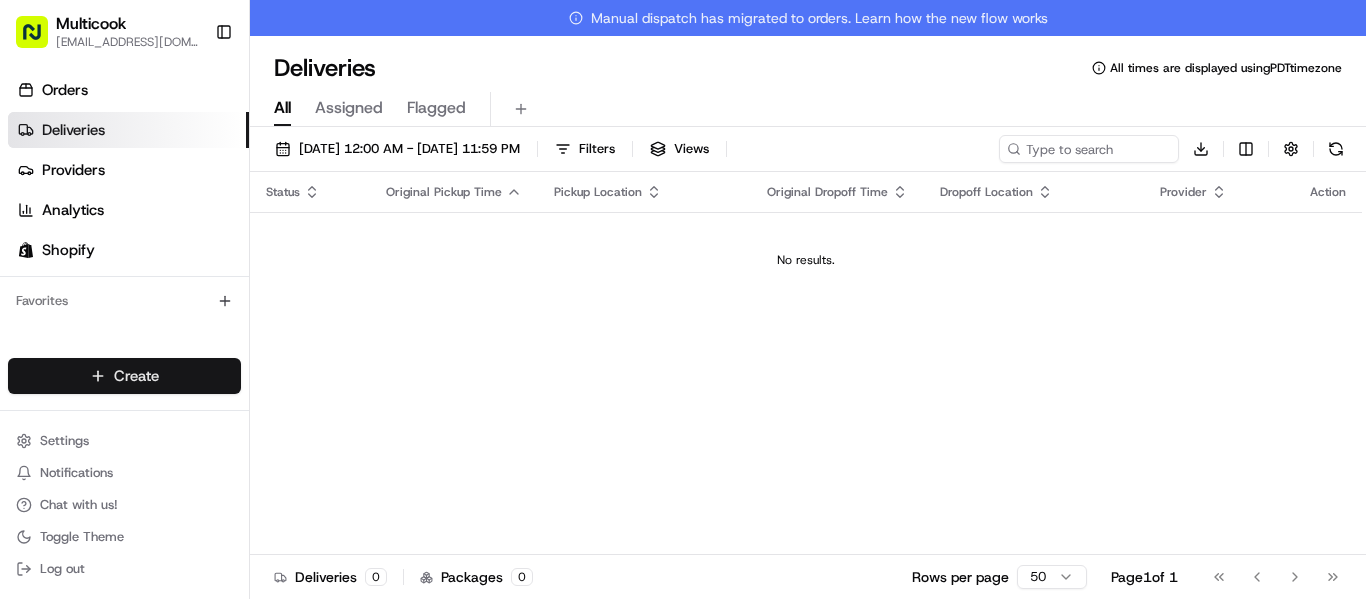 click on "Multicook [EMAIL_ADDRESS][DOMAIN_NAME] Toggle Sidebar Orders Deliveries Providers Analytics Shopify Favorites Main Menu Members & Organization Organization Users Roles Preferences Customization Tracking Orchestration Automations Dispatch Strategy Locations Pickup Locations Dropoff Locations Billing Billing Refund Requests Integrations Notification Triggers Webhooks API Keys Request Logs Create Settings Notifications Chat with us! Toggle Theme Log out  Manual dispatch has migrated to orders. Learn how the new flow works Deliveries All times are displayed using  PDT  timezone All Assigned Flagged [DATE] 12:00 AM - [DATE] 11:59 PM Filters Views Download Status Original Pickup Time Pickup Location Original Dropoff Time Dropoff Location Provider Action No results. Deliveries 0 Packages 0 Rows per page 50 Page  1  of   1 Go to first page Go to previous page Go to next page Go to last page
Shopify Shopify" at bounding box center (683, 299) 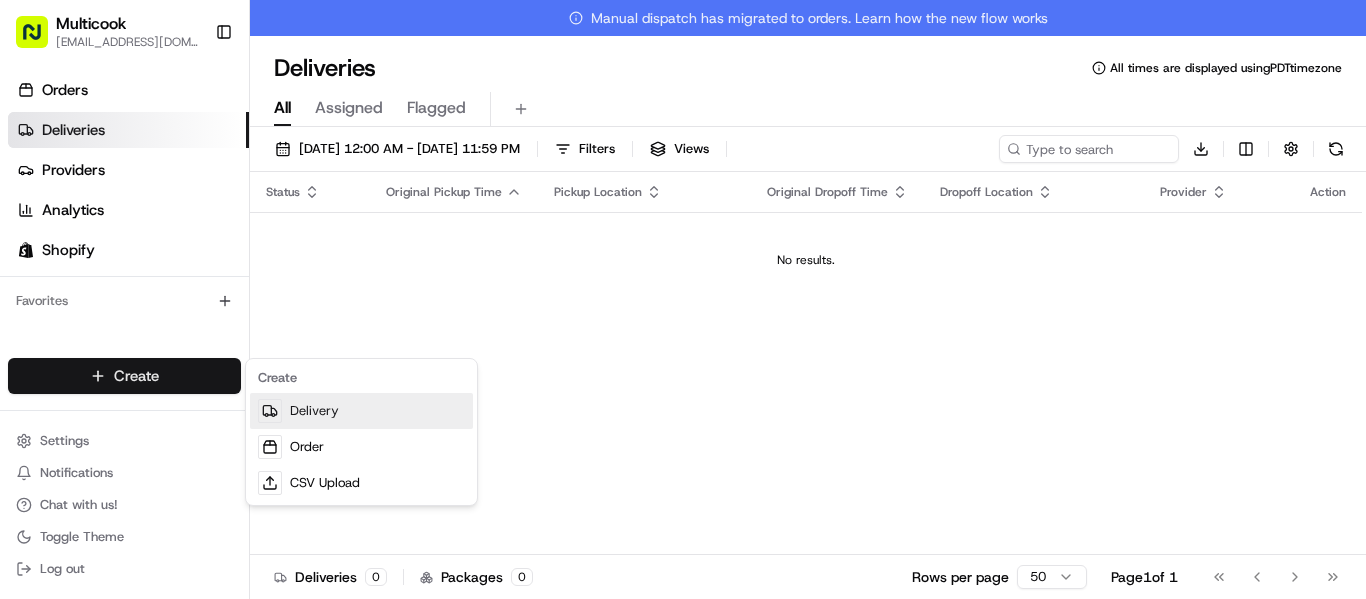 click on "Delivery" at bounding box center (361, 411) 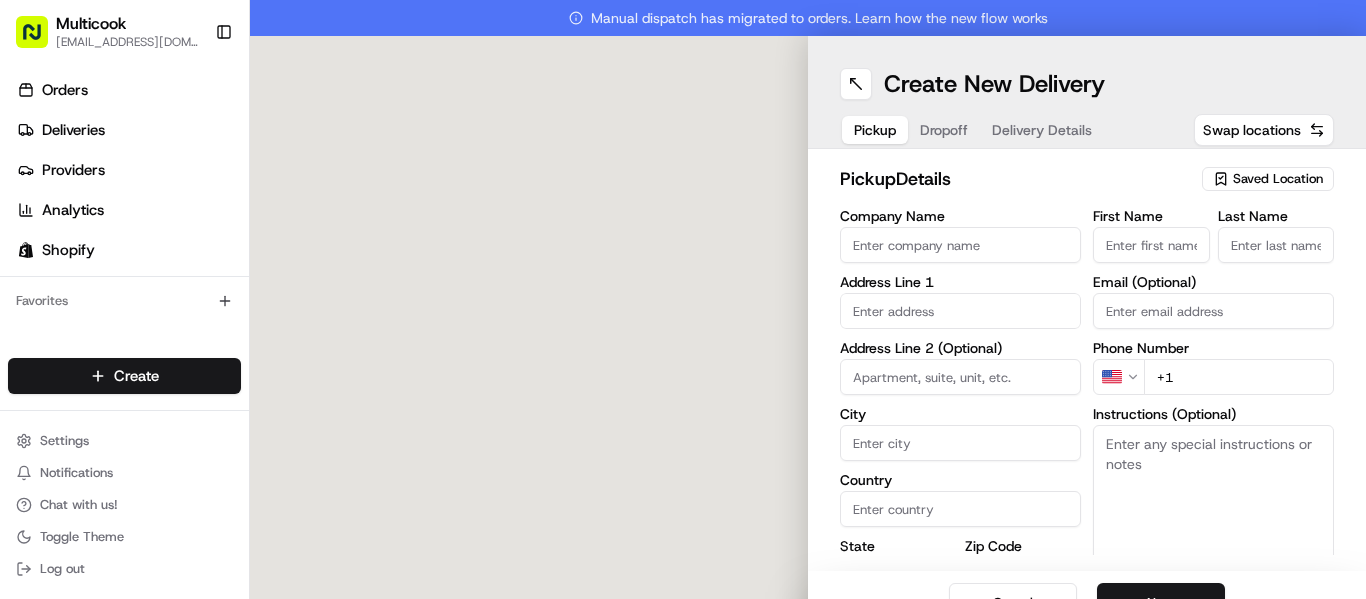 scroll, scrollTop: 0, scrollLeft: 0, axis: both 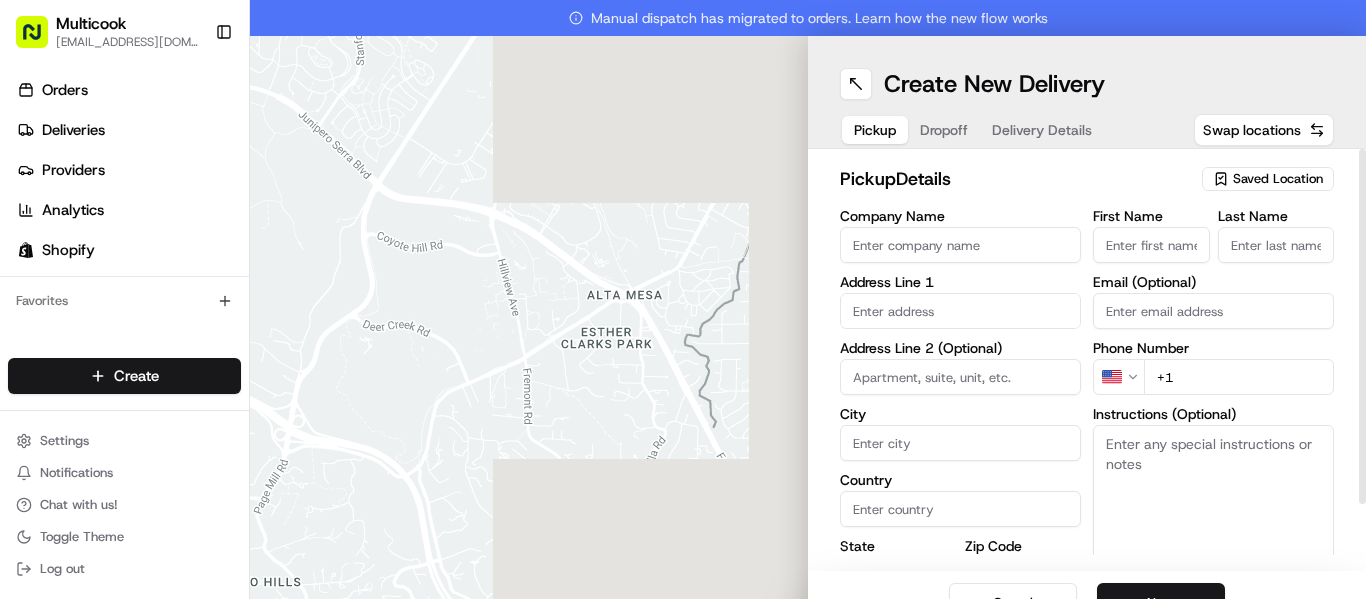 click 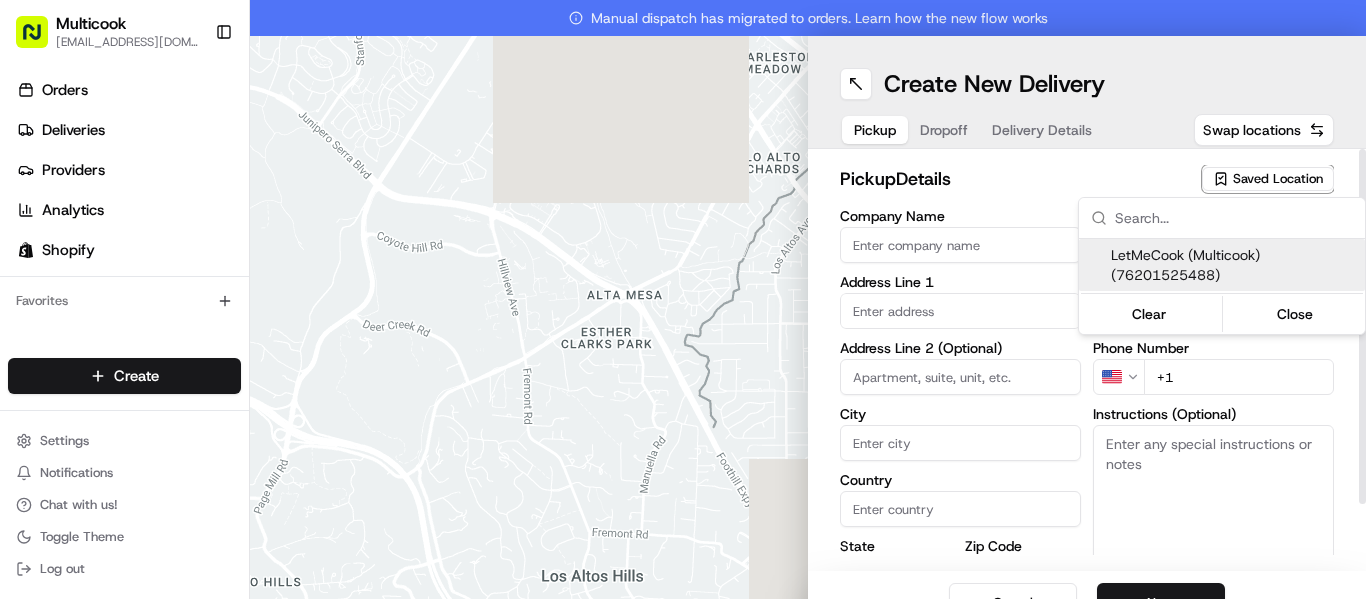 click on "LetMeCook (Multicook) (76201525488)" at bounding box center [1234, 265] 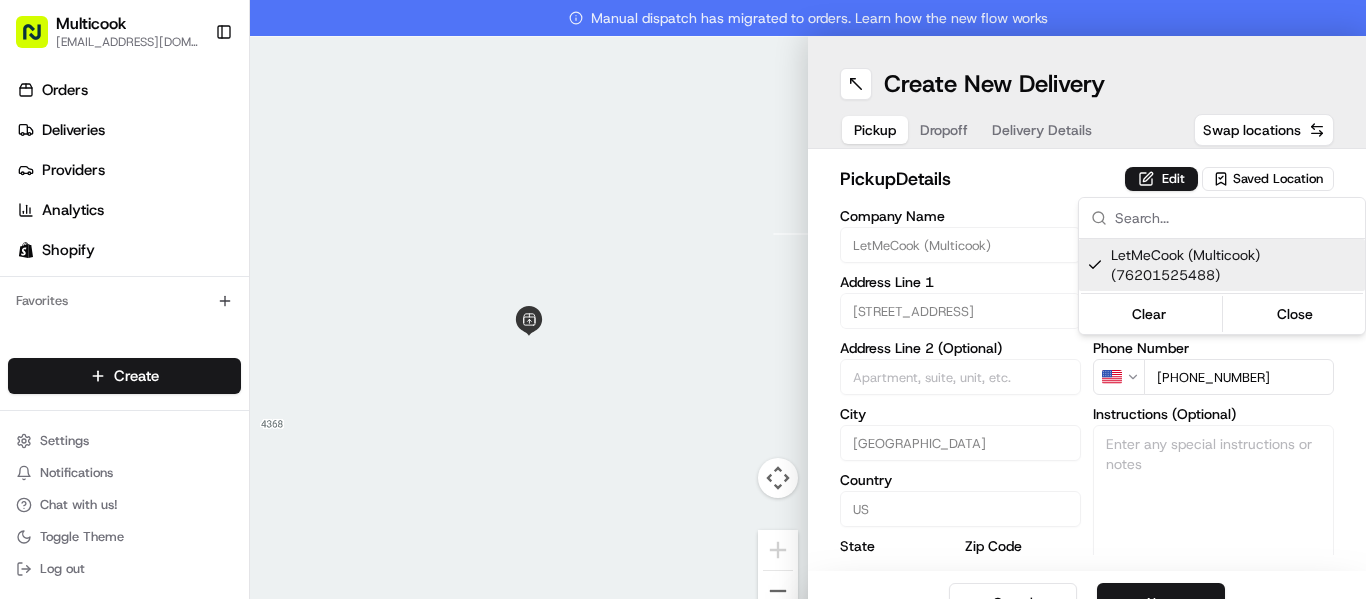 click on "Multicook [EMAIL_ADDRESS][DOMAIN_NAME] Toggle Sidebar Orders Deliveries Providers Analytics Shopify Favorites Main Menu Members & Organization Organization Users Roles Preferences Customization Tracking Orchestration Automations Dispatch Strategy Locations Pickup Locations Dropoff Locations Billing Billing Refund Requests Integrations Notification Triggers Webhooks API Keys Request Logs Create Settings Notifications Chat with us! Toggle Theme Log out  Manual dispatch has migrated to orders. Learn how the new flow works To navigate the map with touch gestures double-tap and hold your finger on the map, then drag the map. ← Move left → Move right ↑ Move up ↓ Move down + Zoom in - Zoom out Home Jump left by 75% End Jump right by 75% Page Up Jump up by 75% Page Down Jump down by 75% Keyboard shortcuts Map Data Map data ©2025 Google Map data ©2025 Google 2 m  Click to toggle between metric and imperial units Terms Report a map error Create New Delivery Pickup Dropoff Delivery Details Swap locations" at bounding box center (683, 299) 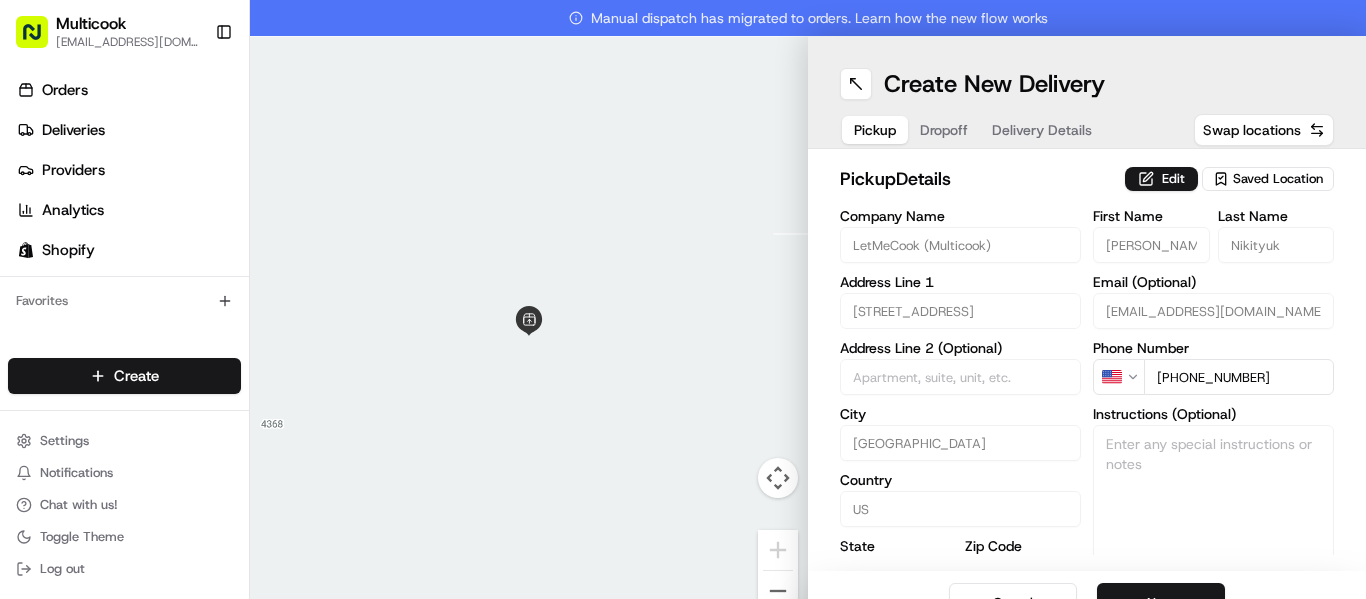 click on "Next" at bounding box center [1161, 603] 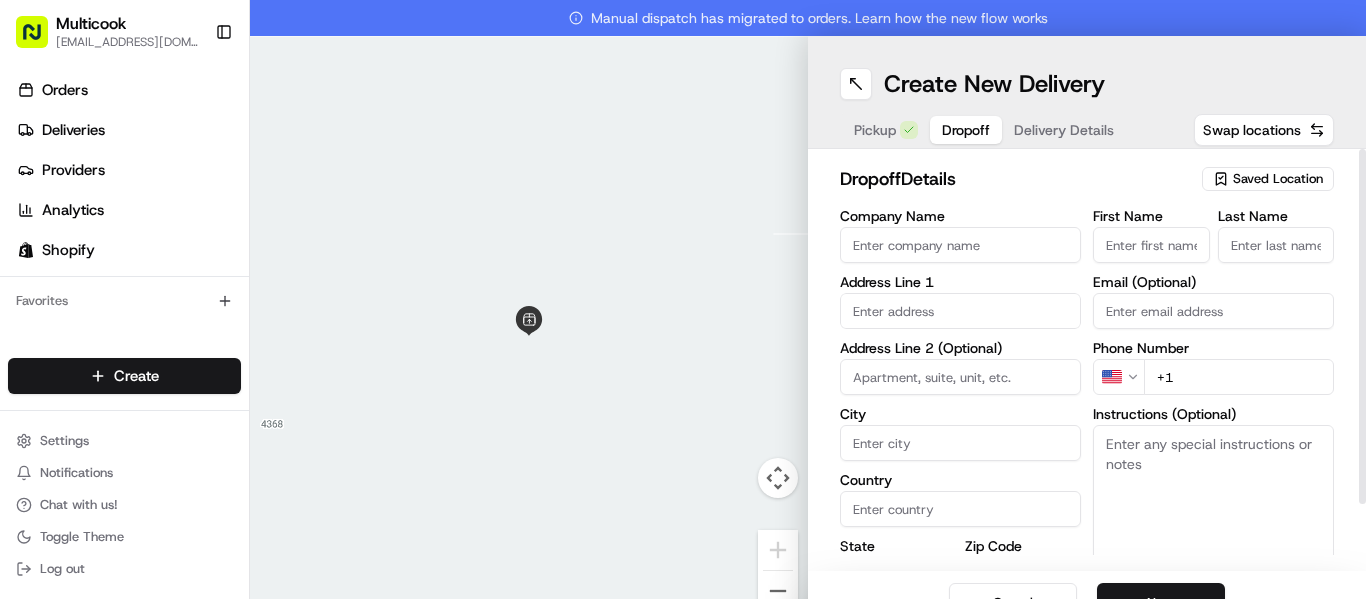 click on "Saved Location" at bounding box center (1278, 179) 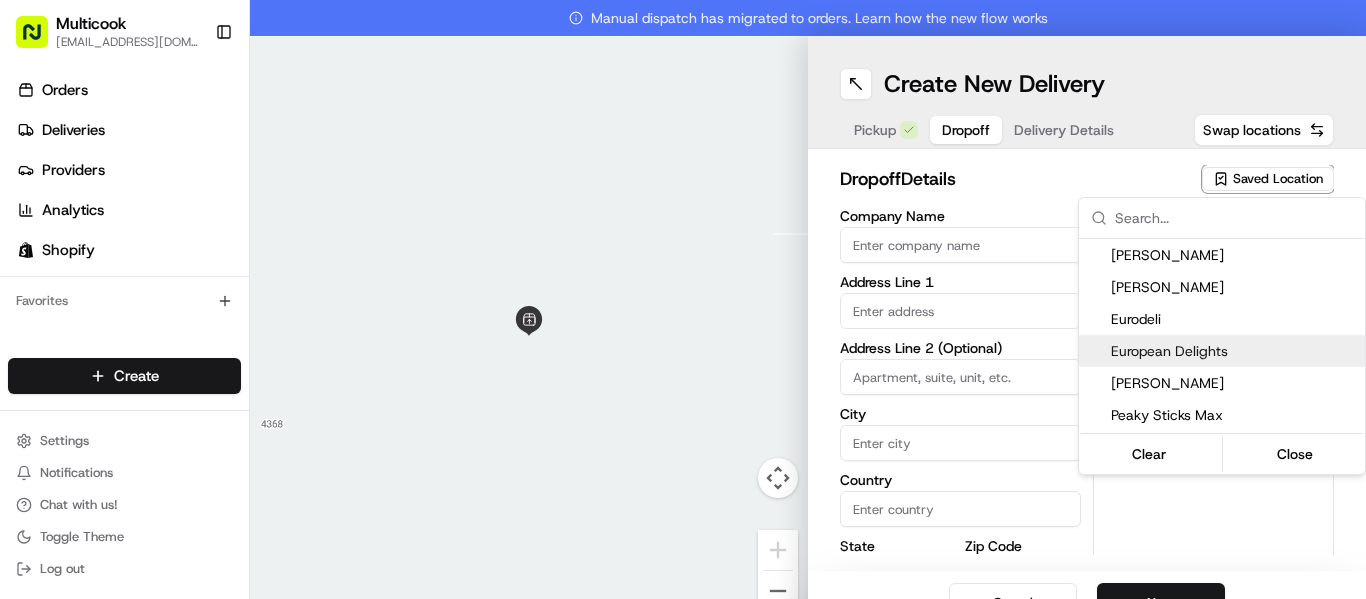 click on "European Delights" at bounding box center (1234, 351) 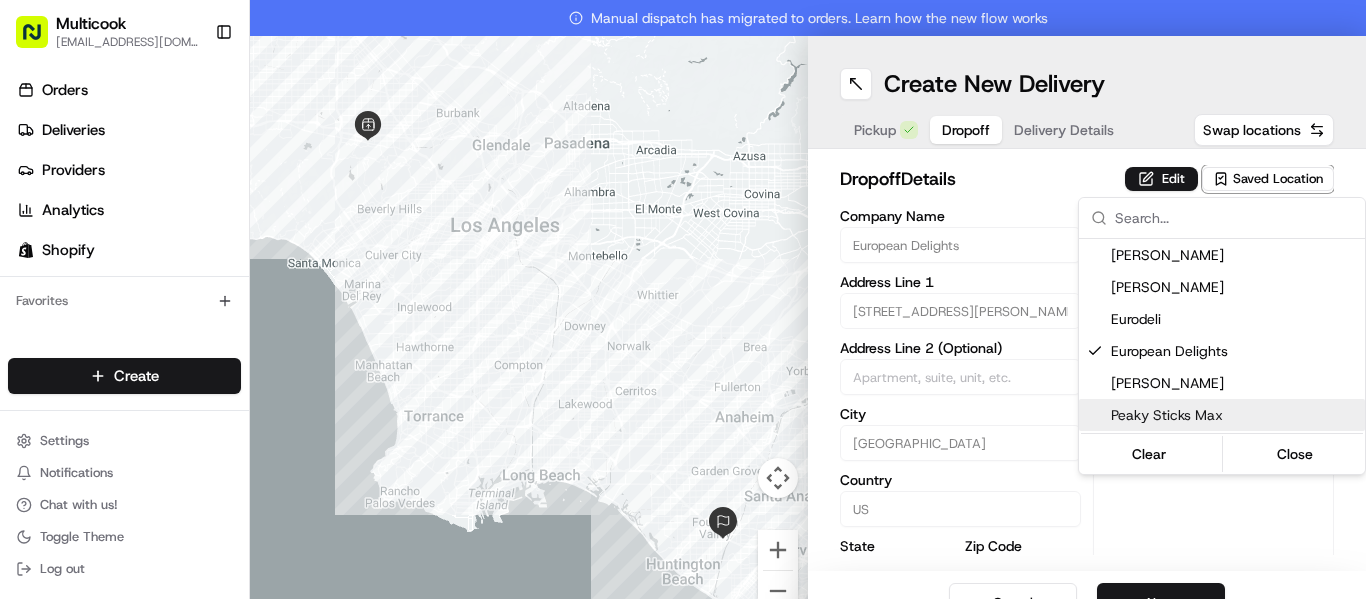 click on "Multicook [EMAIL_ADDRESS][DOMAIN_NAME] Toggle Sidebar Orders Deliveries Providers Analytics Shopify Favorites Main Menu Members & Organization Organization Users Roles Preferences Customization Tracking Orchestration Automations Dispatch Strategy Locations Pickup Locations Dropoff Locations Billing Billing Refund Requests Integrations Notification Triggers Webhooks API Keys Request Logs Create Settings Notifications Chat with us! Toggle Theme Log out  Manual dispatch has migrated to orders. Learn how the new flow works To navigate the map with touch gestures double-tap and hold your finger on the map, then drag the map. ← Move left → Move right ↑ Move up ↓ Move down + Zoom in - Zoom out Home Jump left by 75% End Jump right by 75% Page Up Jump up by 75% Page Down Jump down by 75% Keyboard shortcuts Map Data Map data ©2025 Google, INEGI Map data ©2025 Google, INEGI 10 km  Click to toggle between metric and imperial units Terms Report a map error Create New Delivery Pickup Dropoff Swap locations" at bounding box center [683, 299] 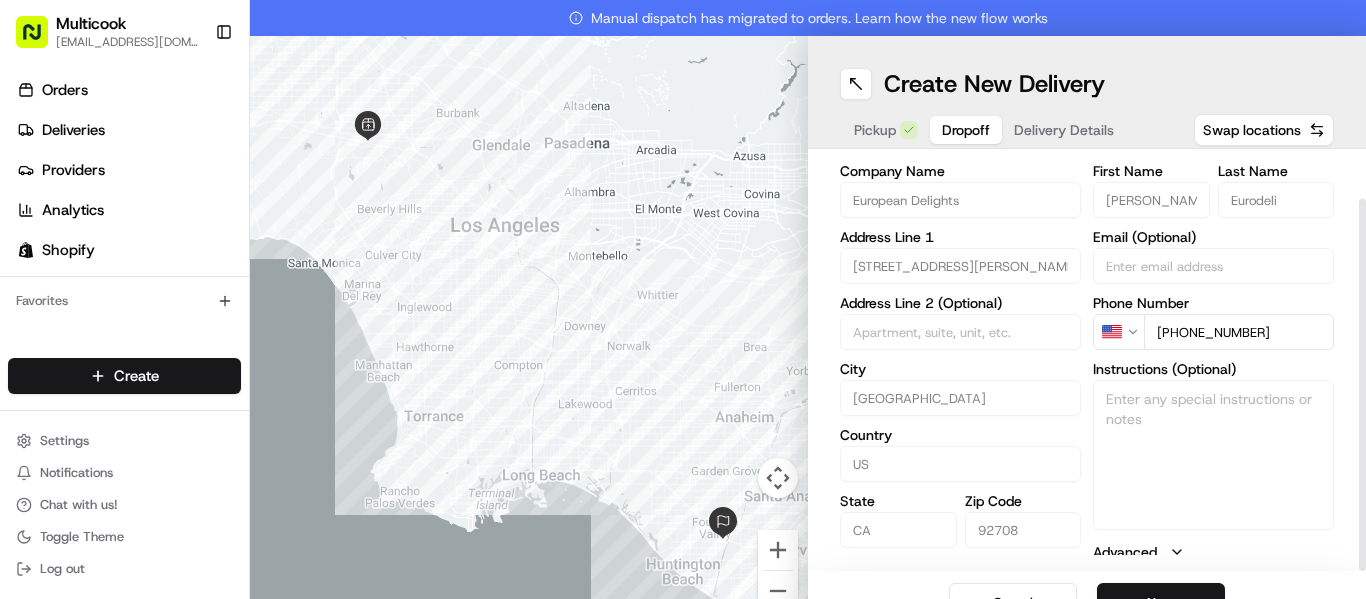 scroll, scrollTop: 52, scrollLeft: 0, axis: vertical 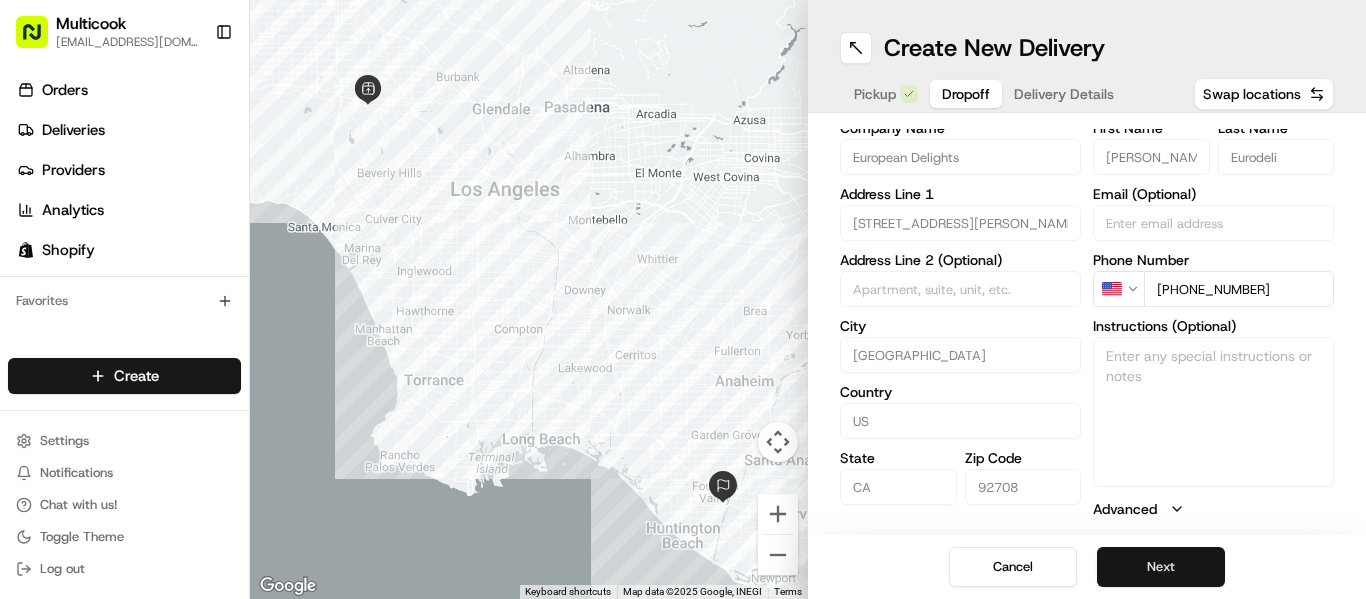 click on "Next" at bounding box center (1161, 567) 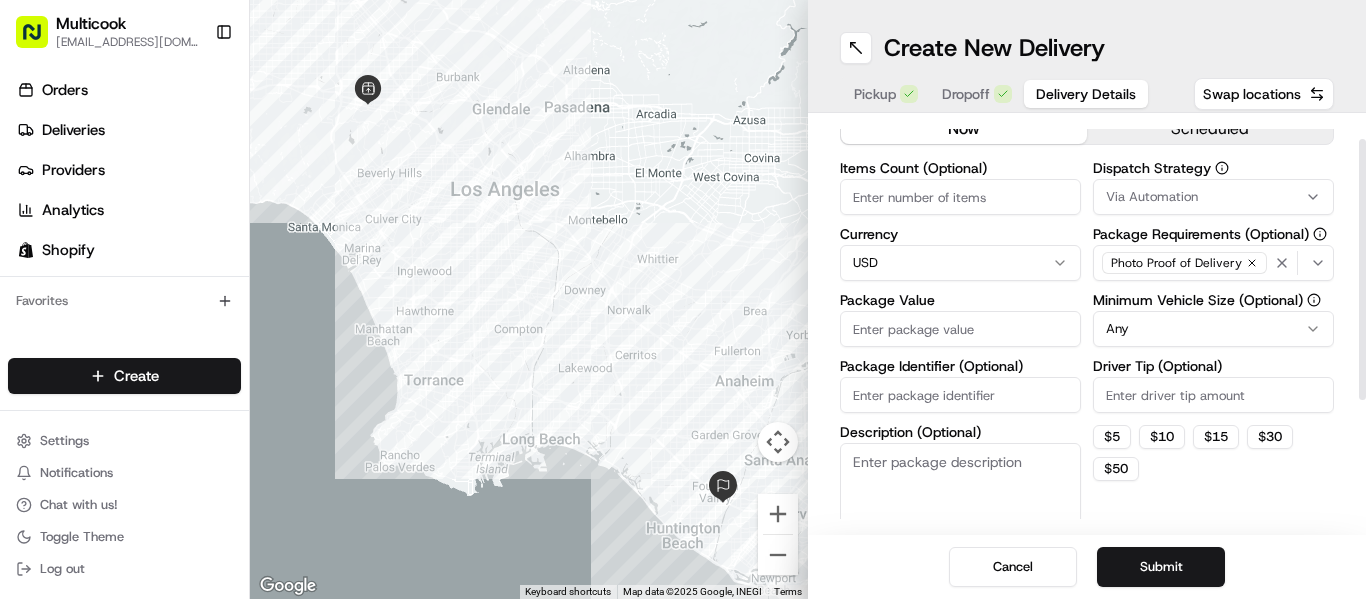 scroll, scrollTop: 0, scrollLeft: 0, axis: both 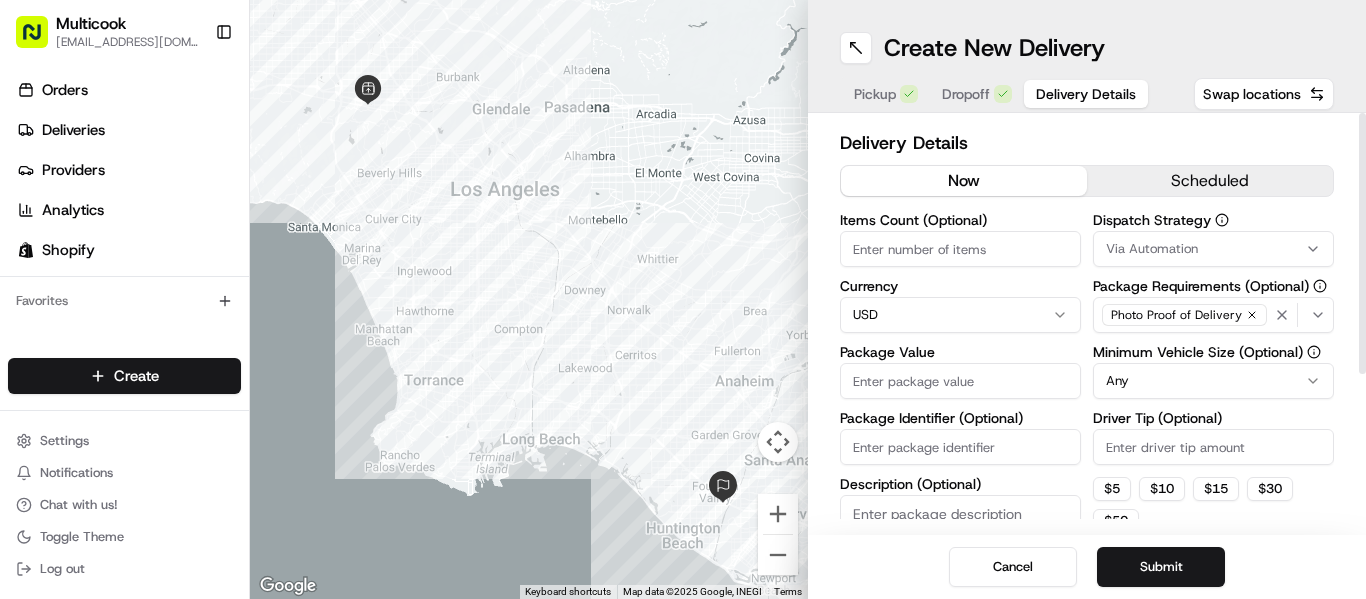 drag, startPoint x: 917, startPoint y: 256, endPoint x: 1046, endPoint y: 296, distance: 135.05925 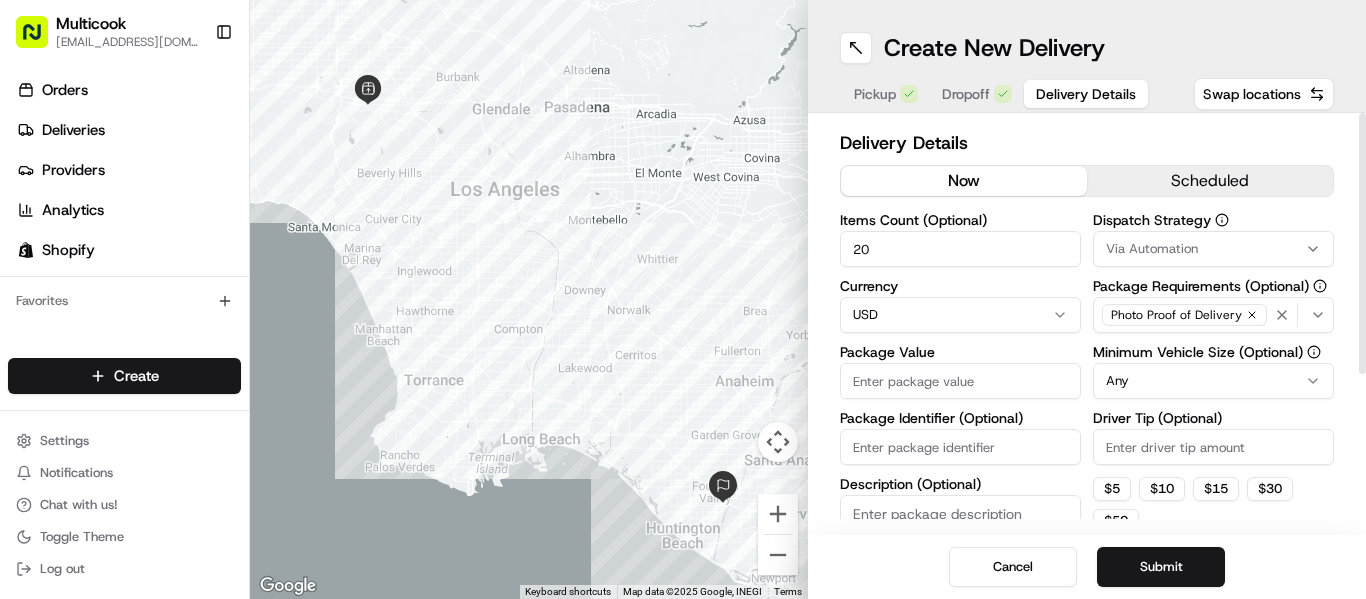type on "20" 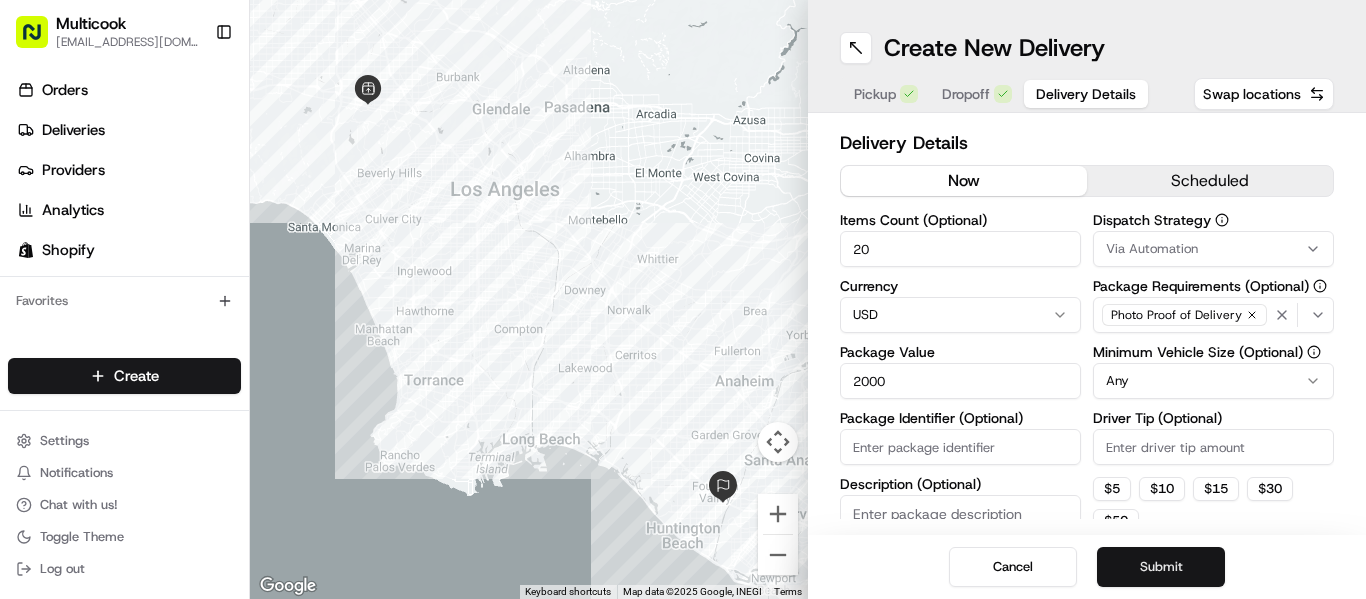 type on "2000" 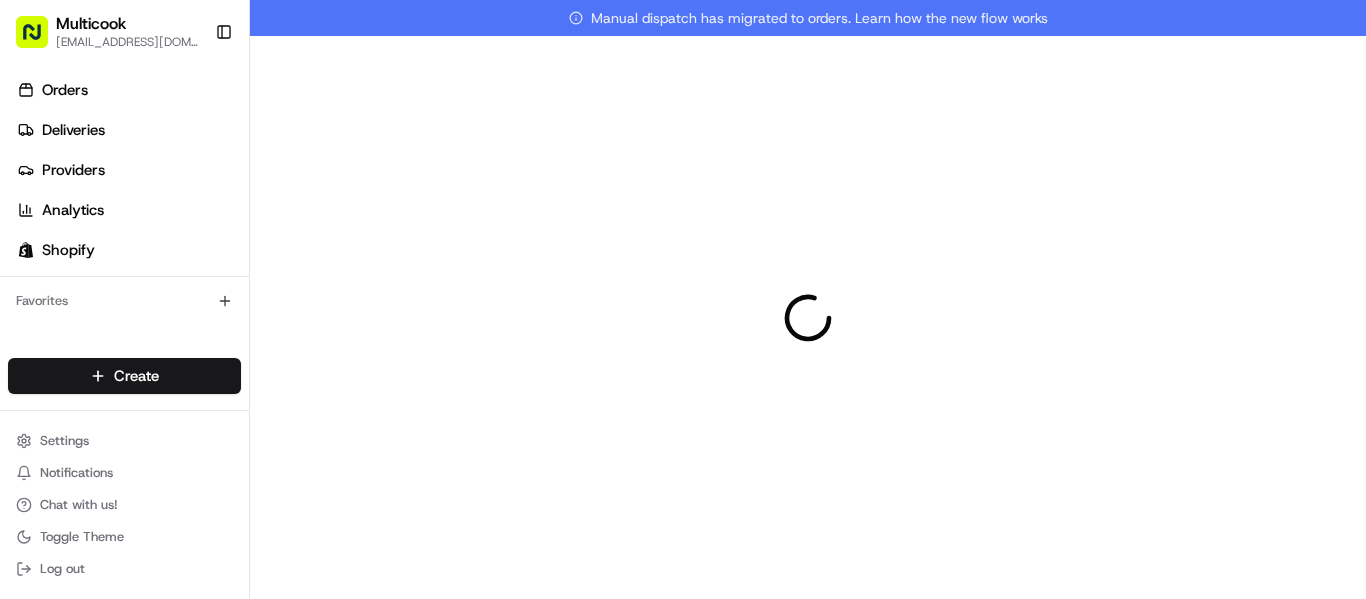 scroll, scrollTop: 0, scrollLeft: 0, axis: both 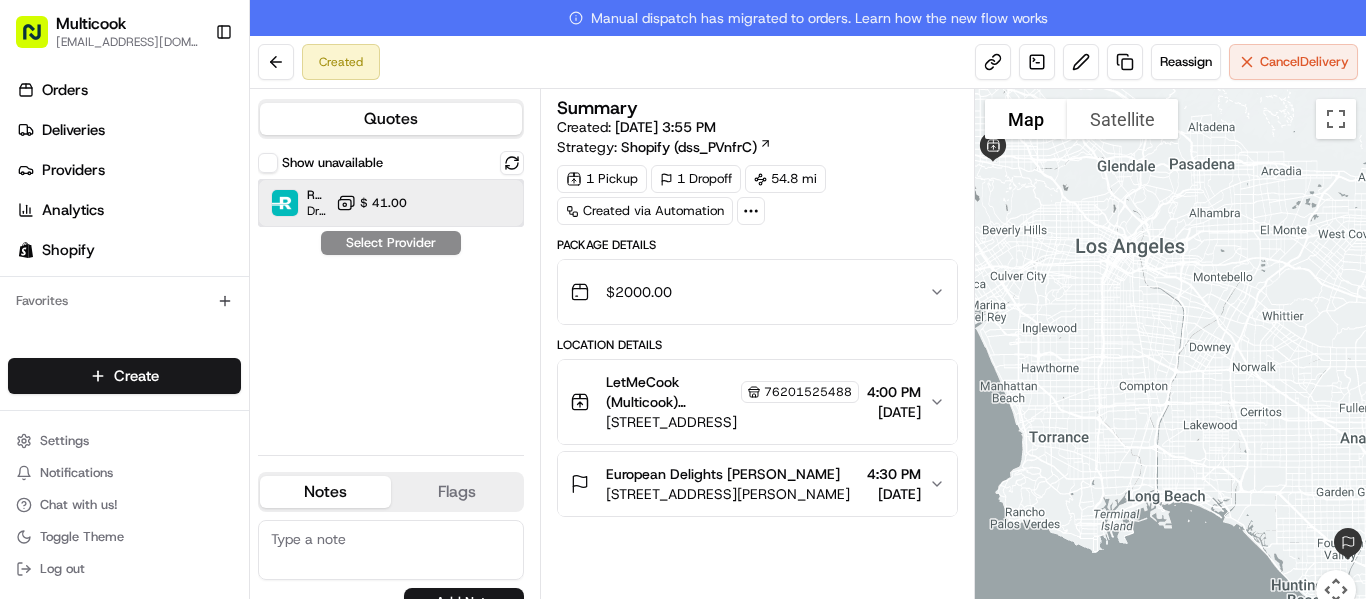 click at bounding box center (463, 203) 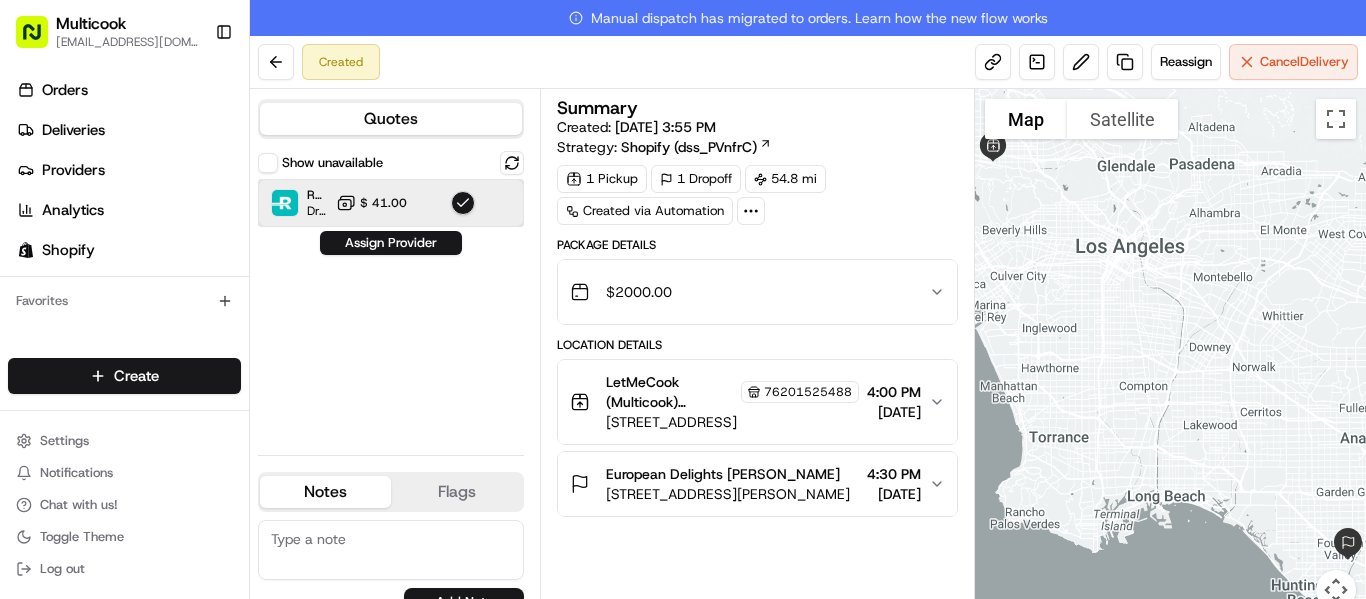 click on "Roadie (P2P) Dropoff ETA   - $   41.00" at bounding box center [391, 203] 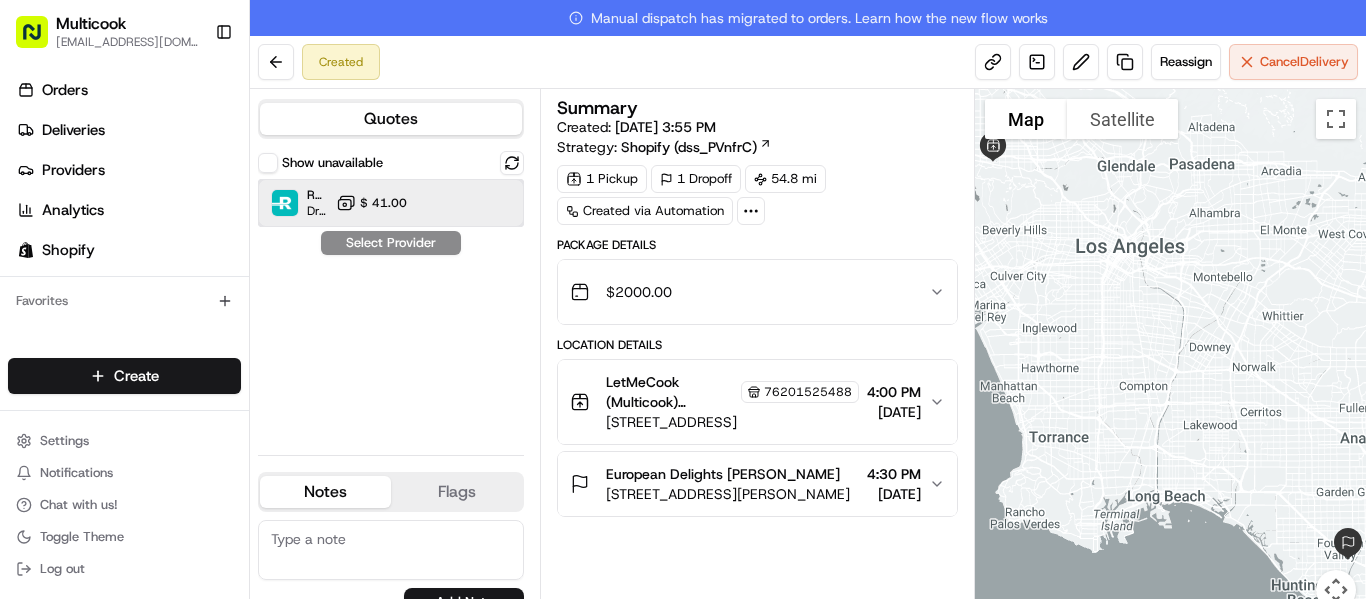 click on "Roadie (P2P) Dropoff ETA   - $   41.00" at bounding box center [391, 203] 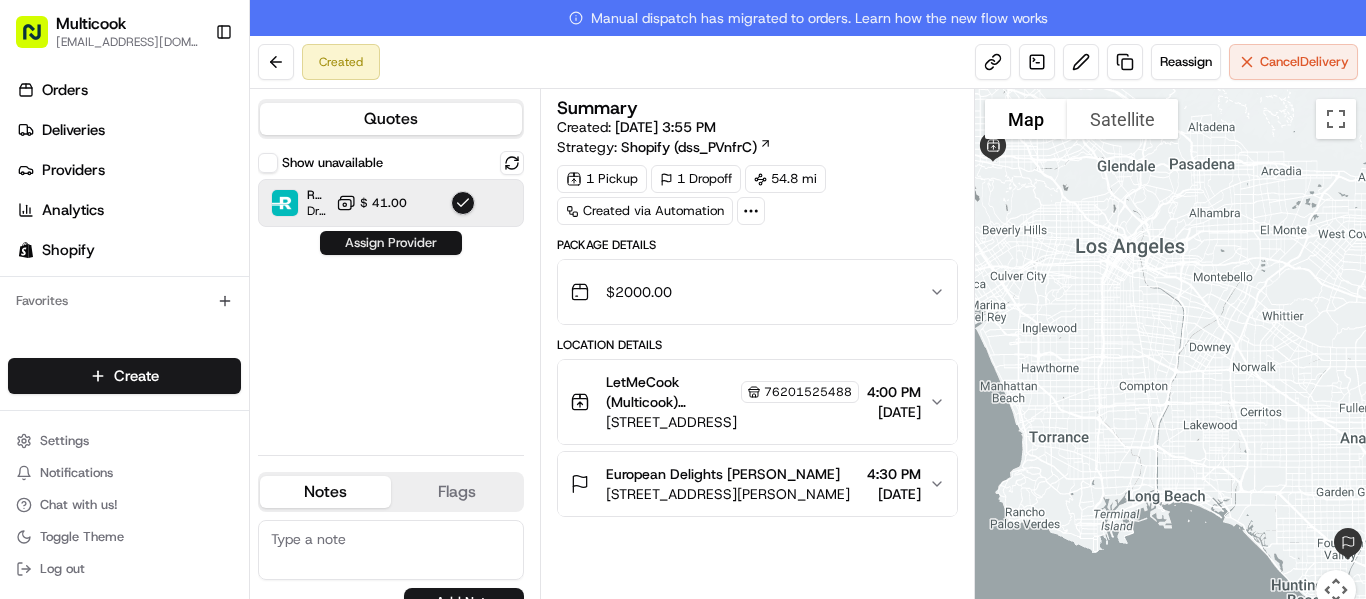 click on "Assign Provider" at bounding box center (391, 243) 